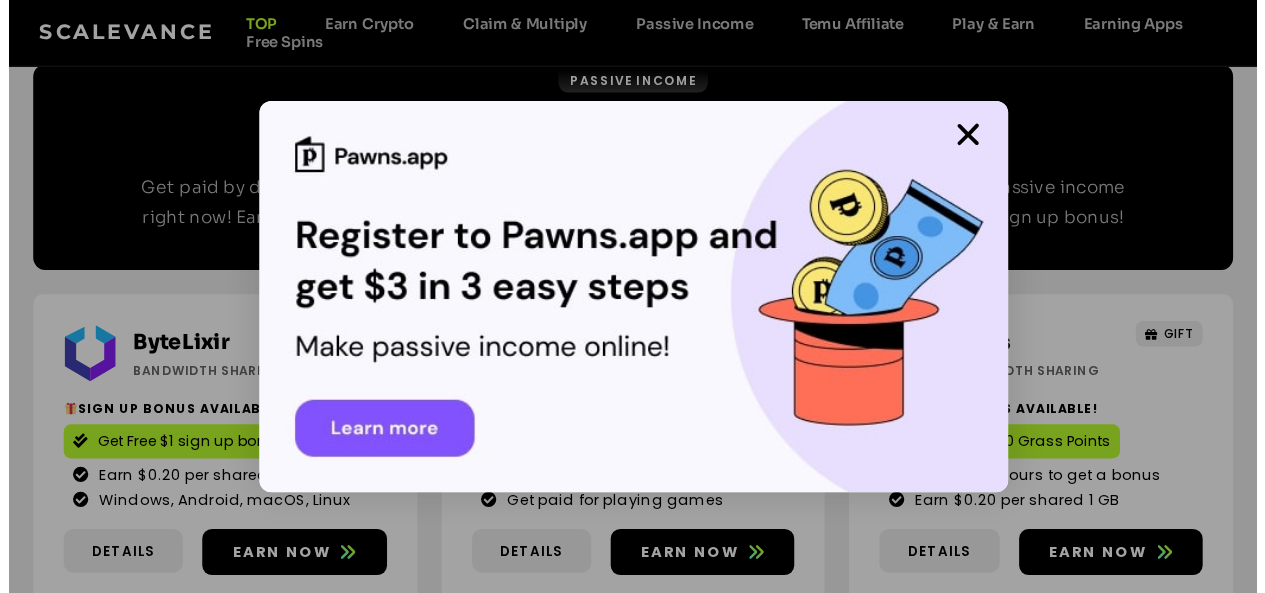scroll, scrollTop: 2536, scrollLeft: 0, axis: vertical 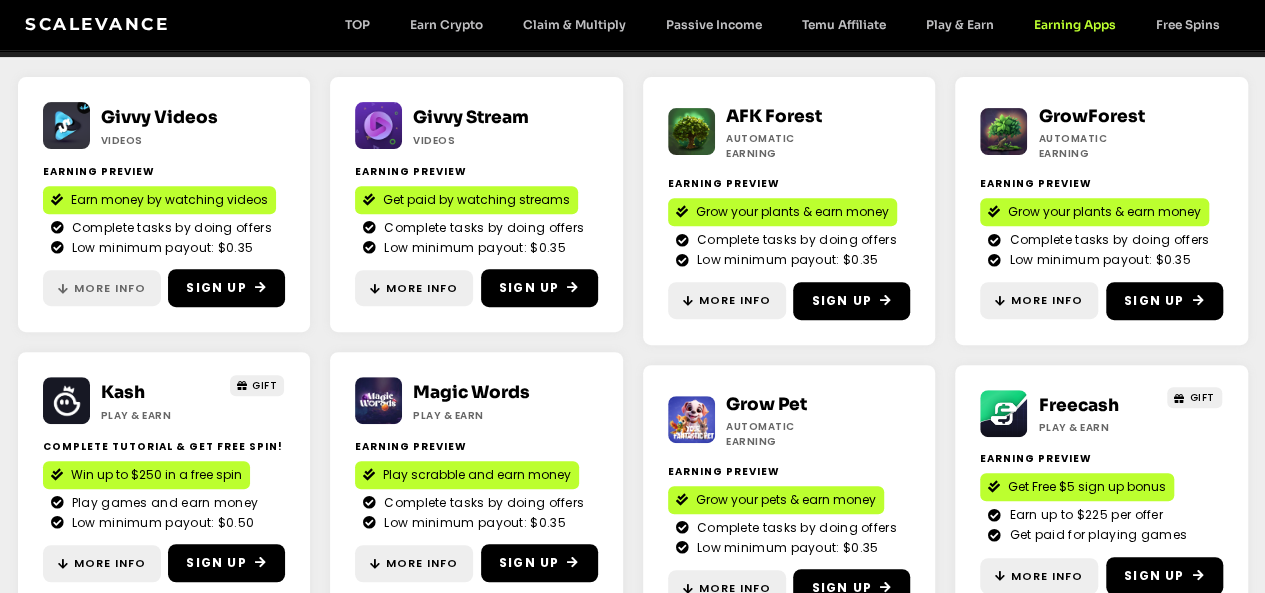 click on "More Info" at bounding box center [102, 288] 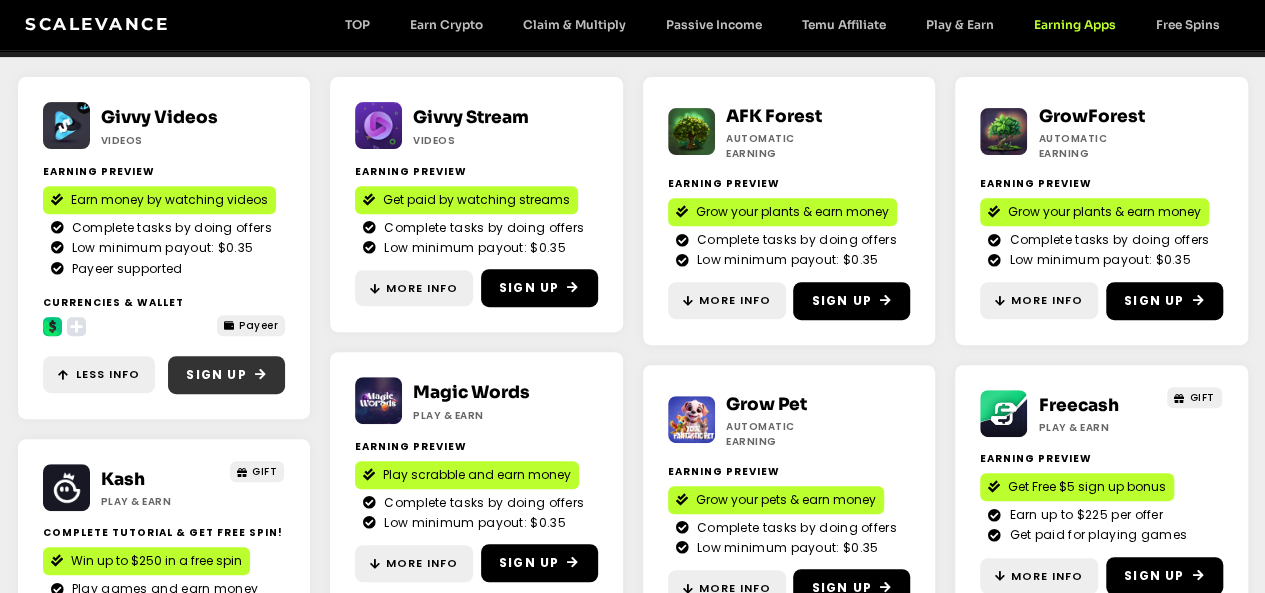 click on "Sign Up" at bounding box center (216, 375) 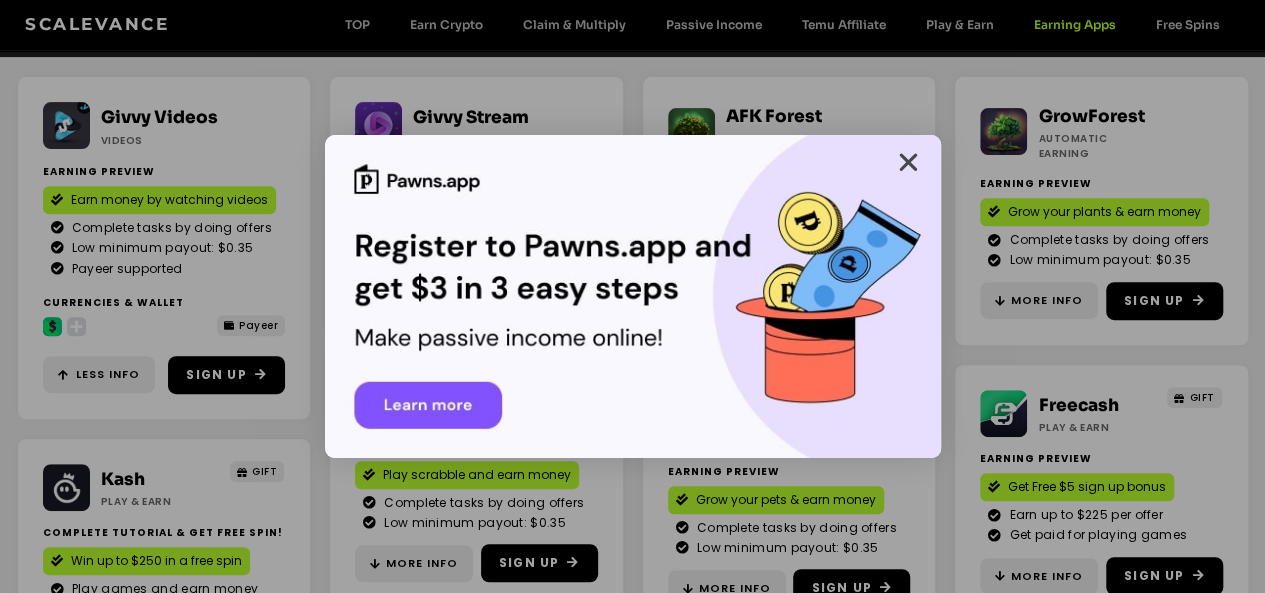 click at bounding box center [908, 162] 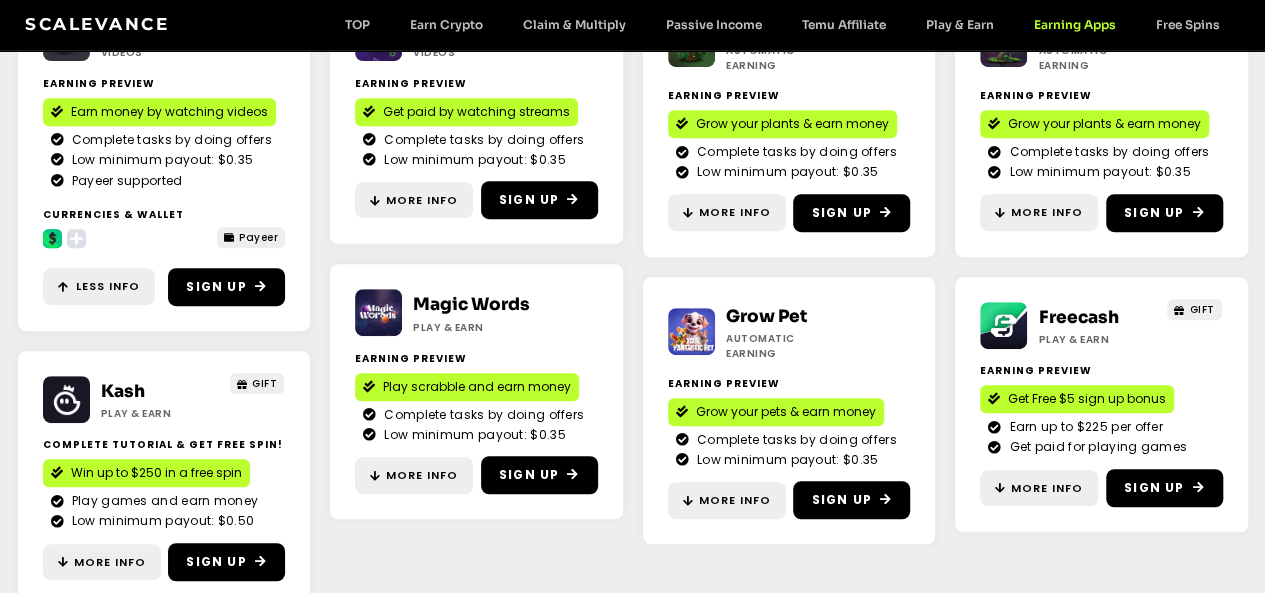 scroll, scrollTop: 393, scrollLeft: 0, axis: vertical 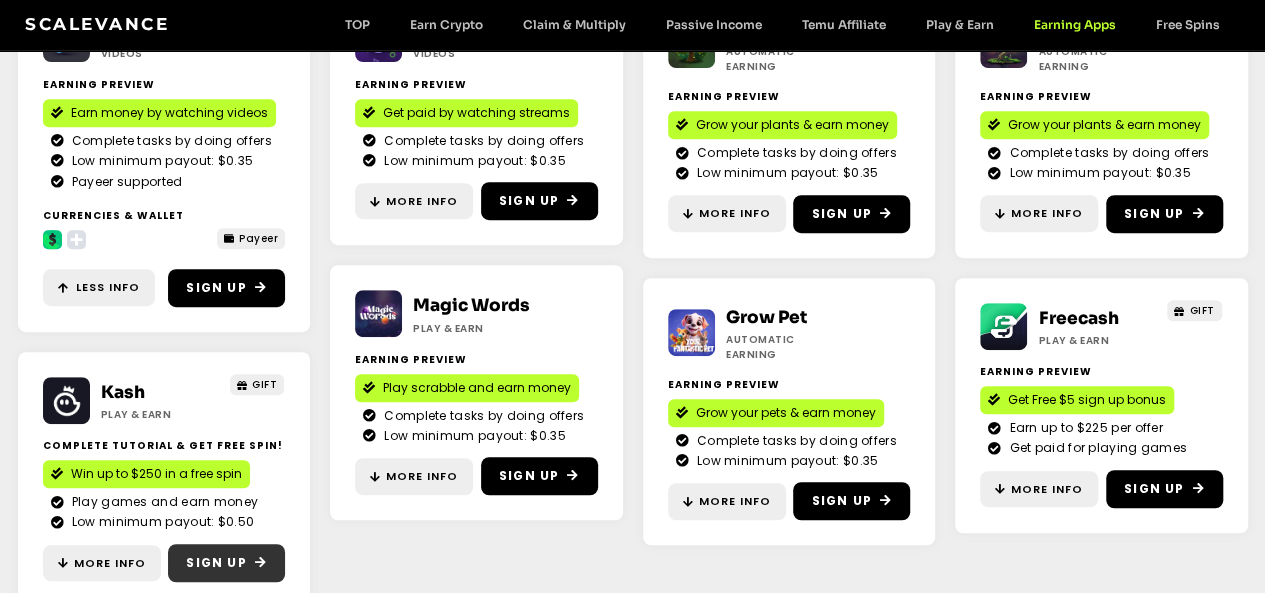 click on "Sign Up" at bounding box center (216, 563) 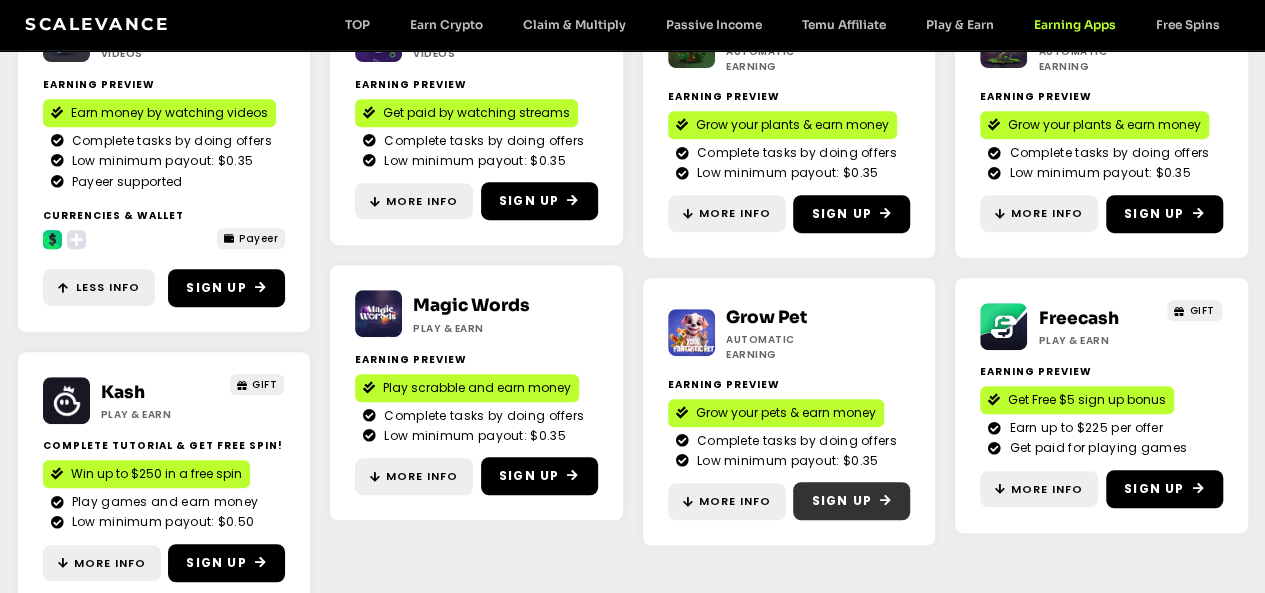 click on "Sign Up" at bounding box center [841, 501] 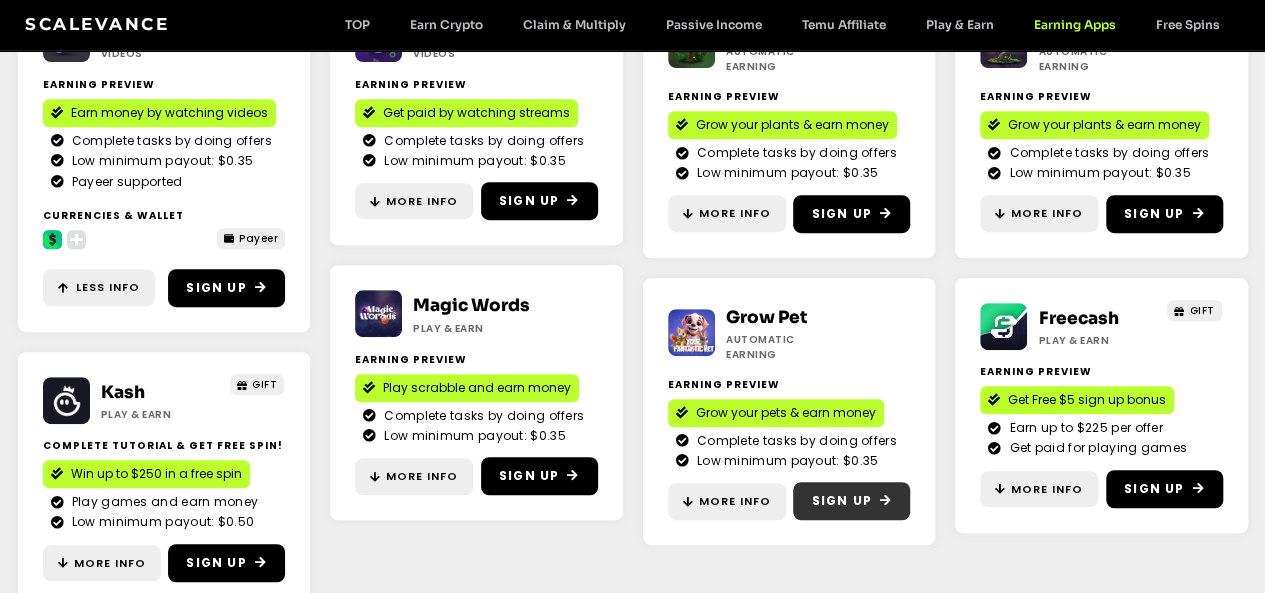 scroll, scrollTop: 766, scrollLeft: 0, axis: vertical 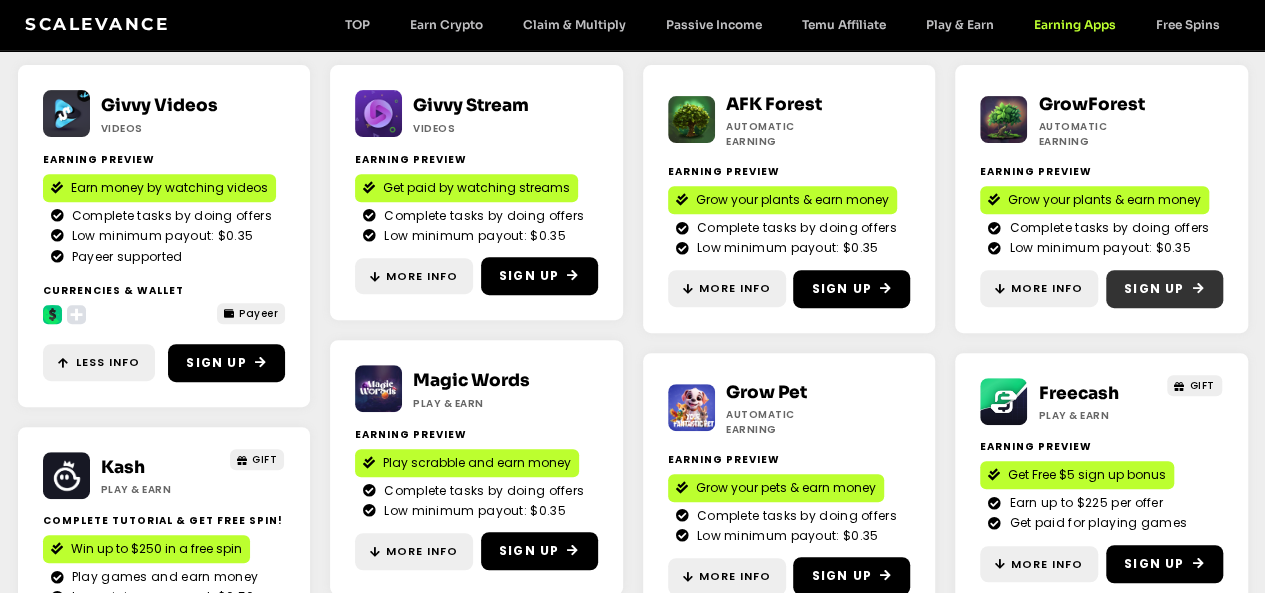 click on "Sign Up" at bounding box center (1154, 289) 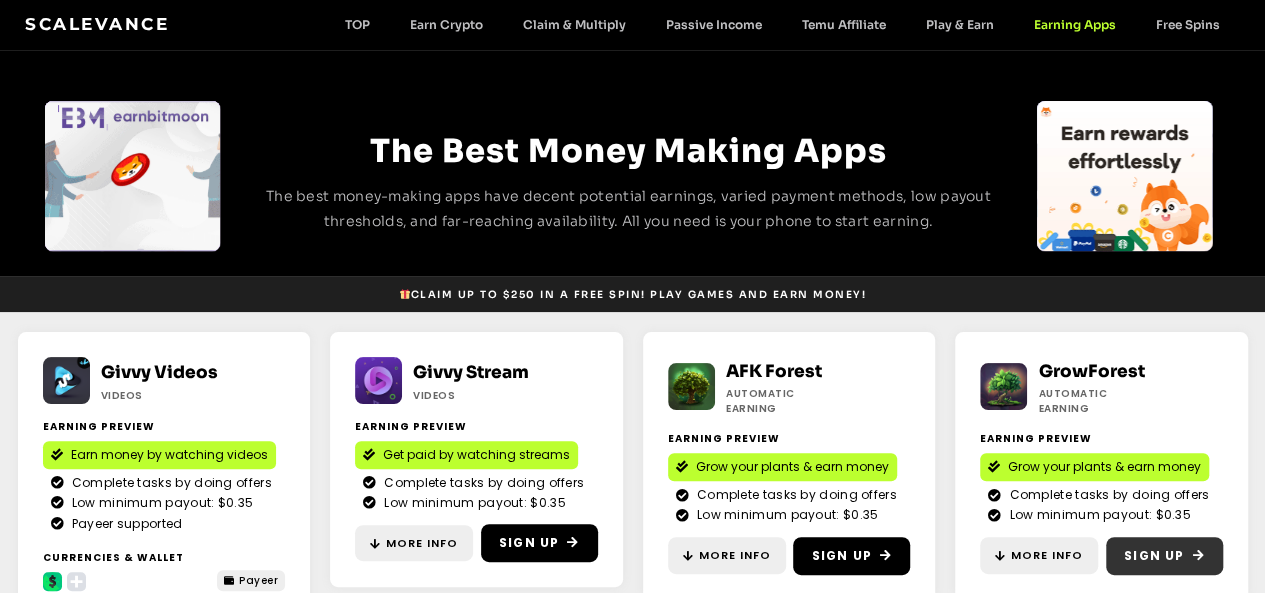 scroll, scrollTop: 0, scrollLeft: 0, axis: both 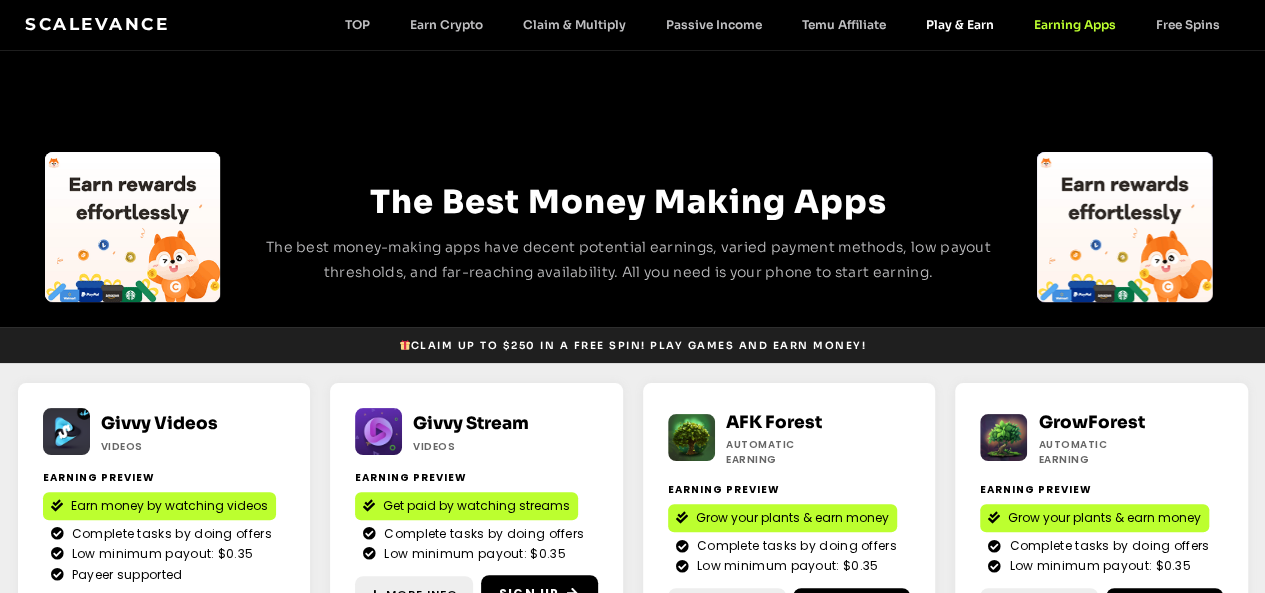 click on "Play & Earn" 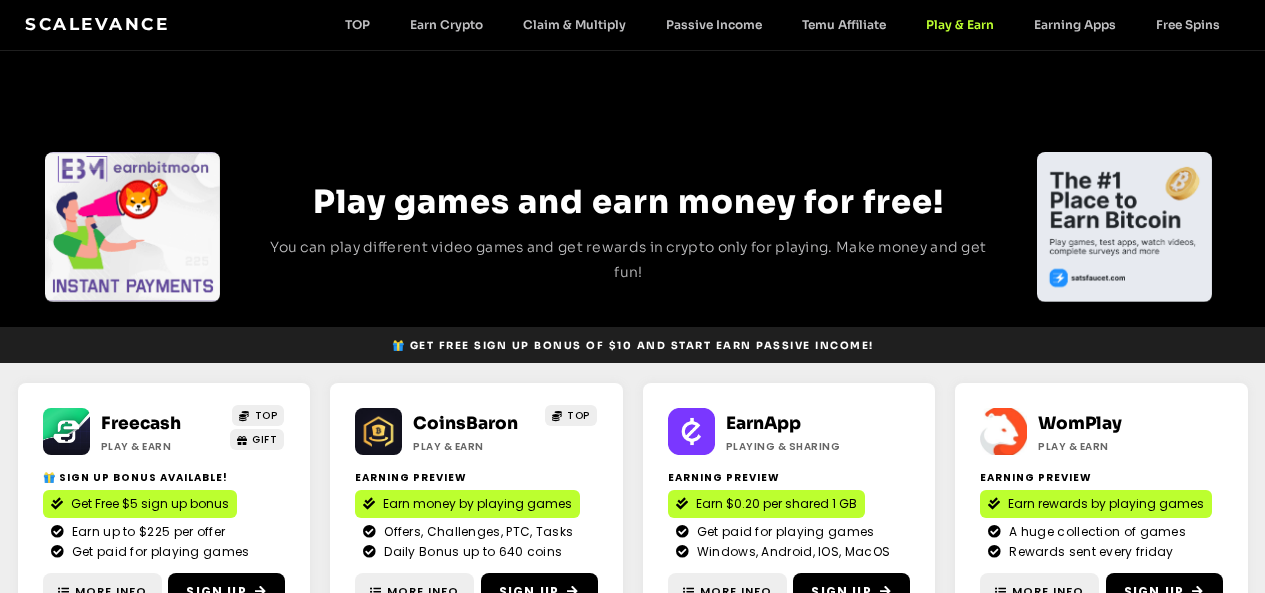 scroll, scrollTop: 0, scrollLeft: 0, axis: both 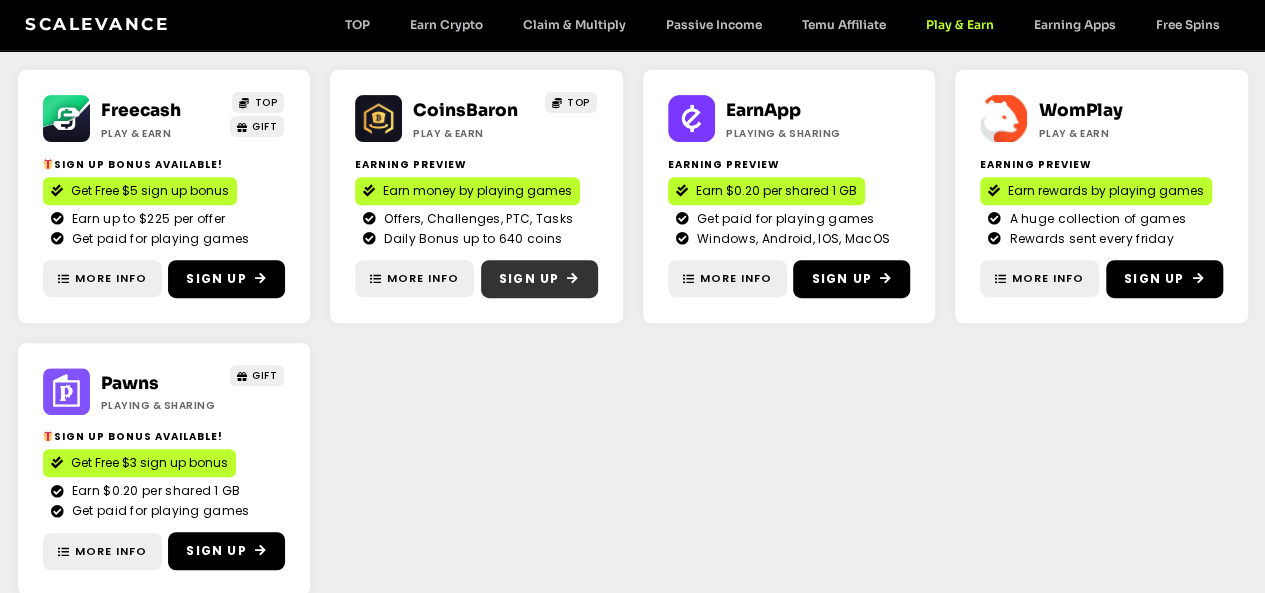 click on "Sign Up" at bounding box center (529, 279) 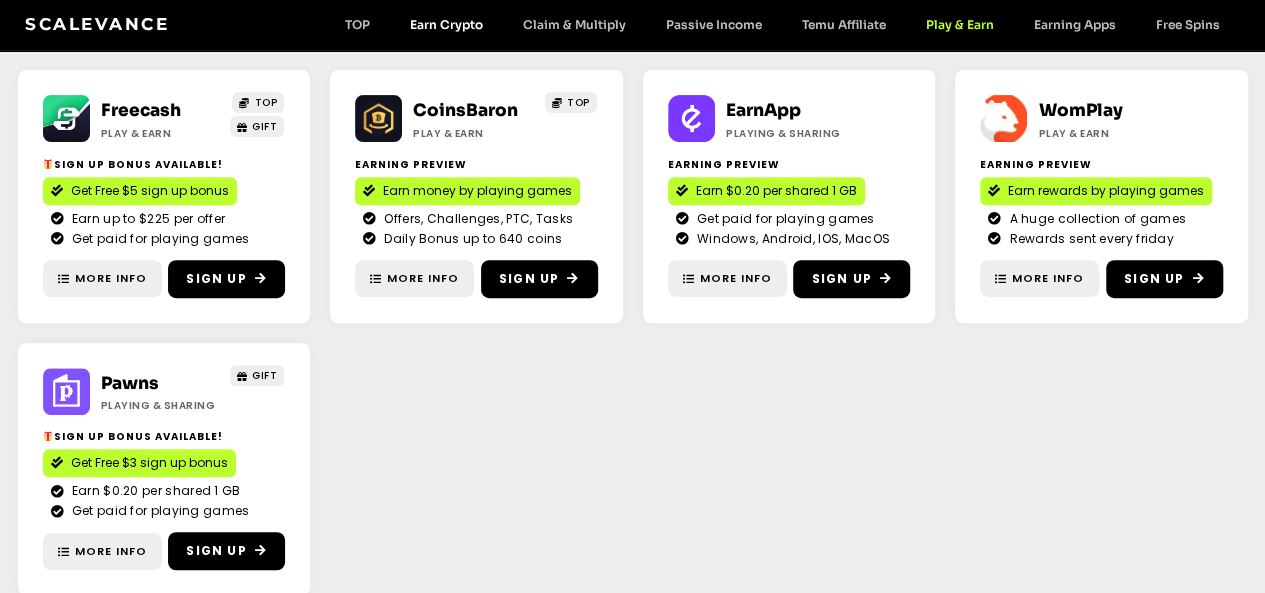 click on "Earn Crypto" 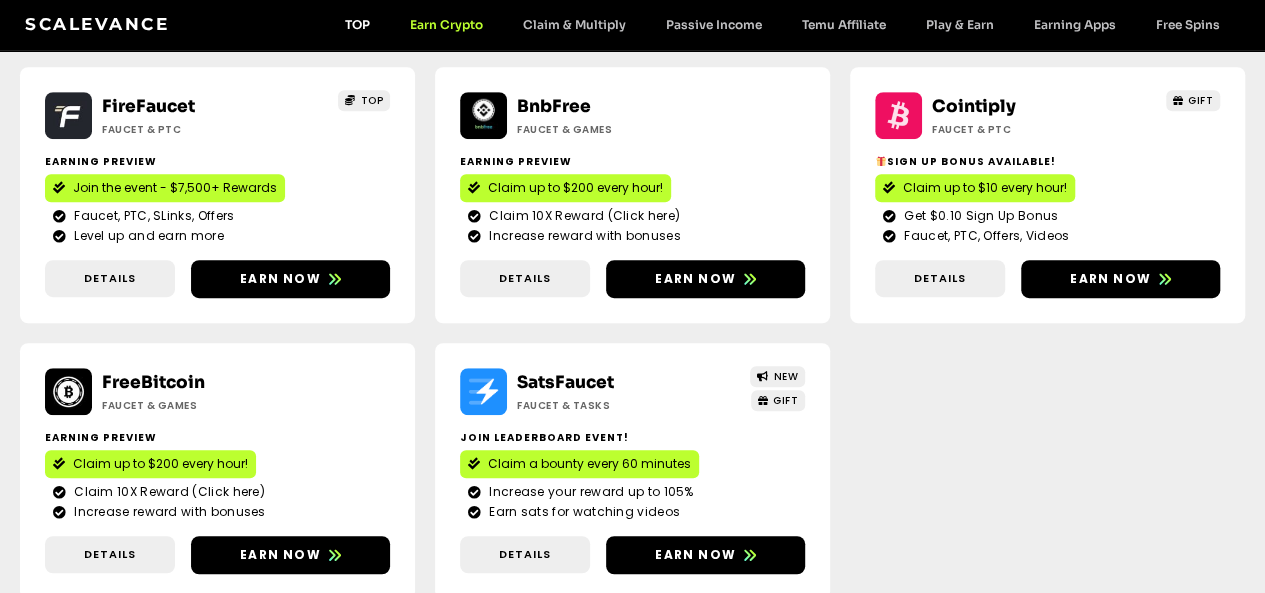 scroll, scrollTop: 522, scrollLeft: 0, axis: vertical 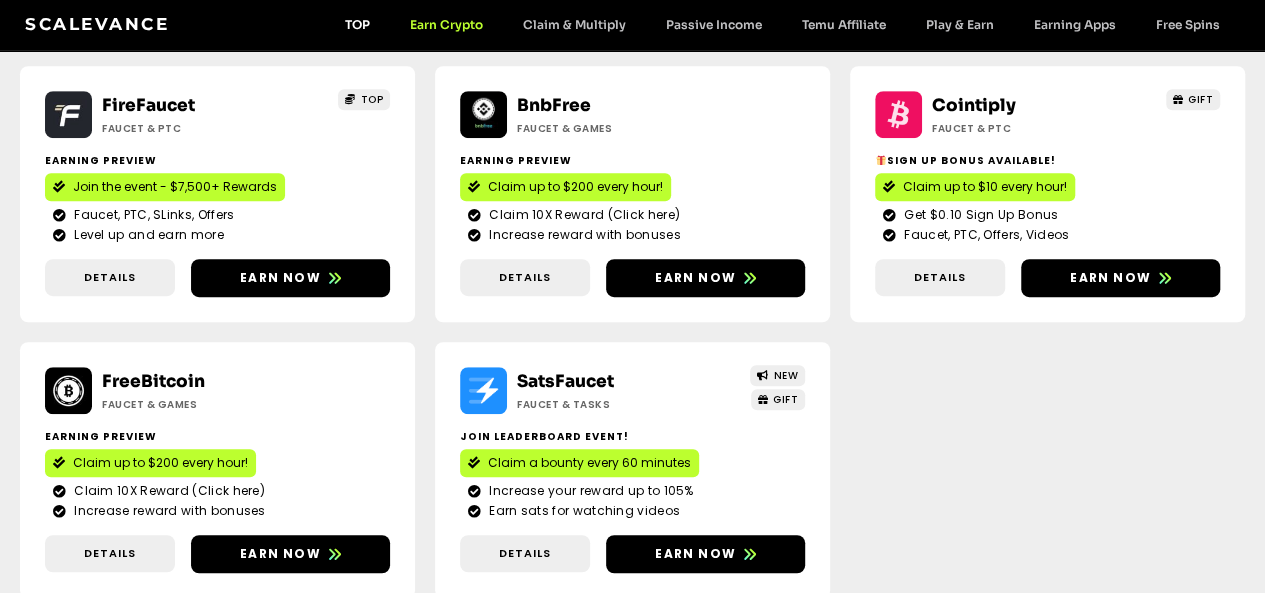 click on "TOP" 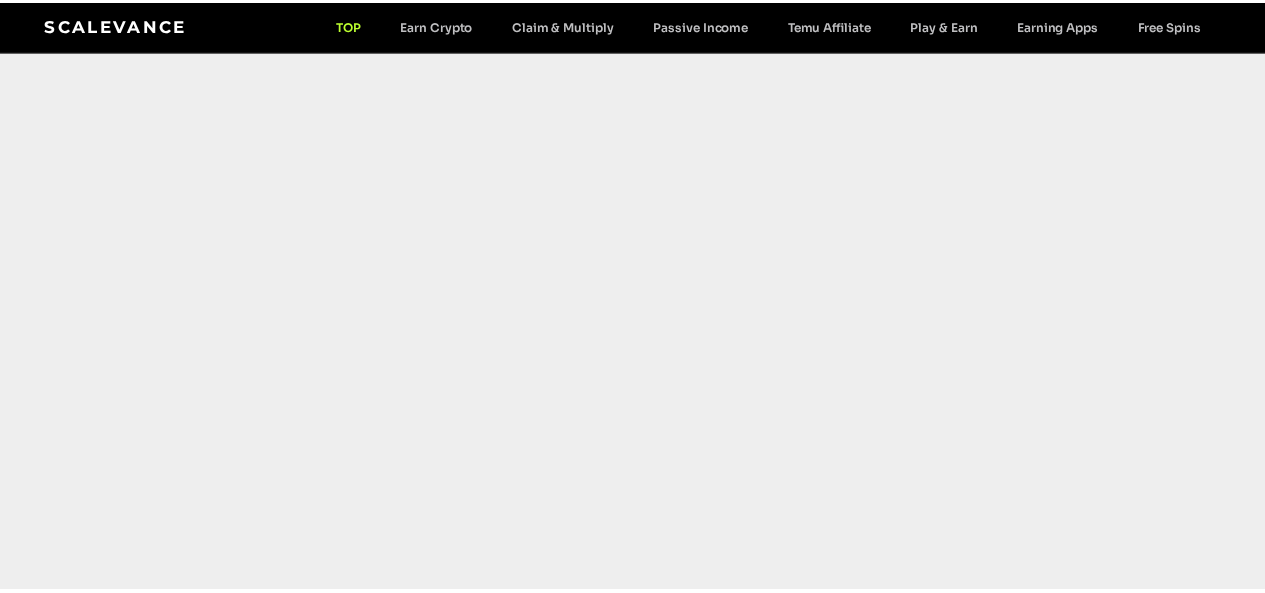scroll, scrollTop: 0, scrollLeft: 0, axis: both 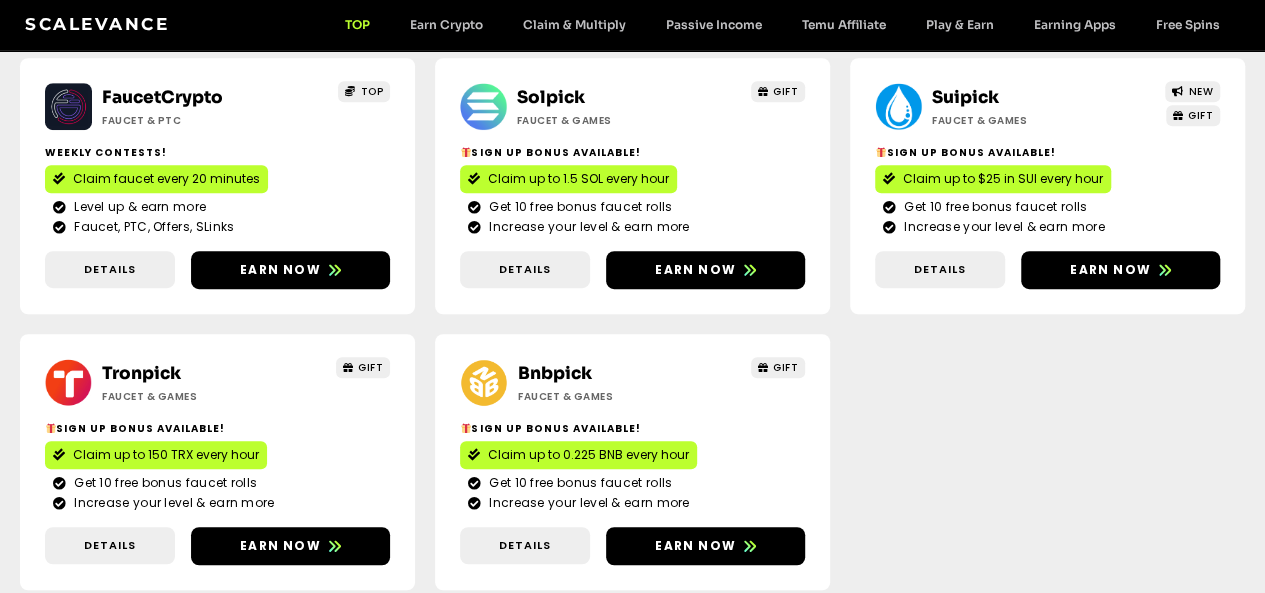 click on "More Crypto Earning Websites" at bounding box center (643, 629) 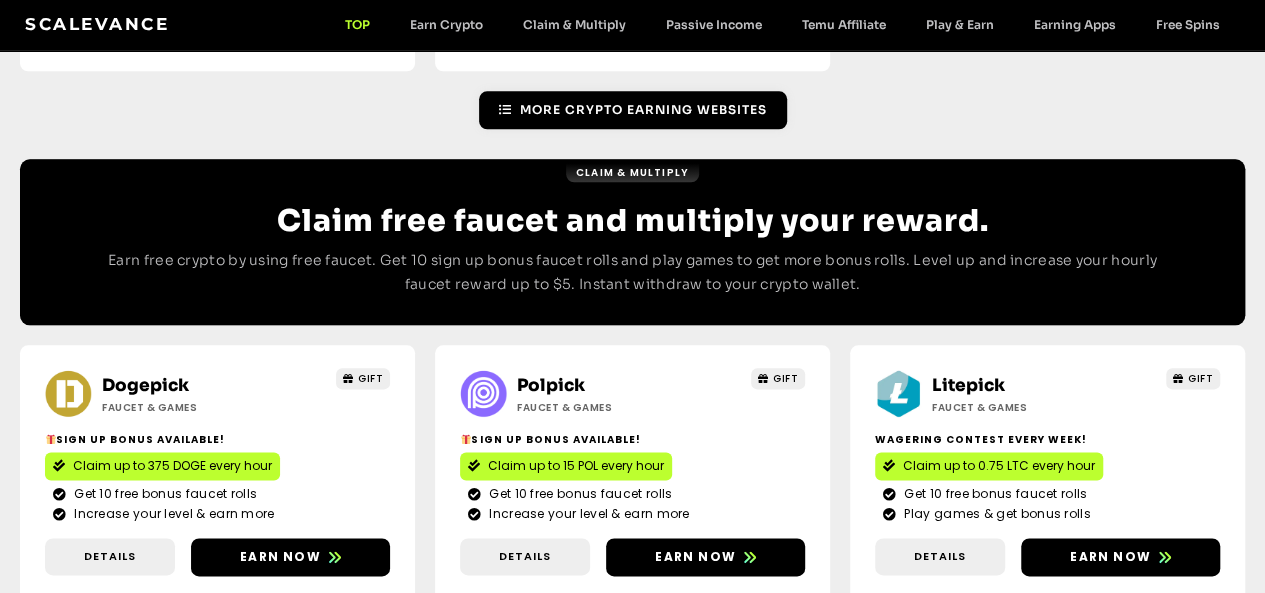 scroll, scrollTop: 1568, scrollLeft: 0, axis: vertical 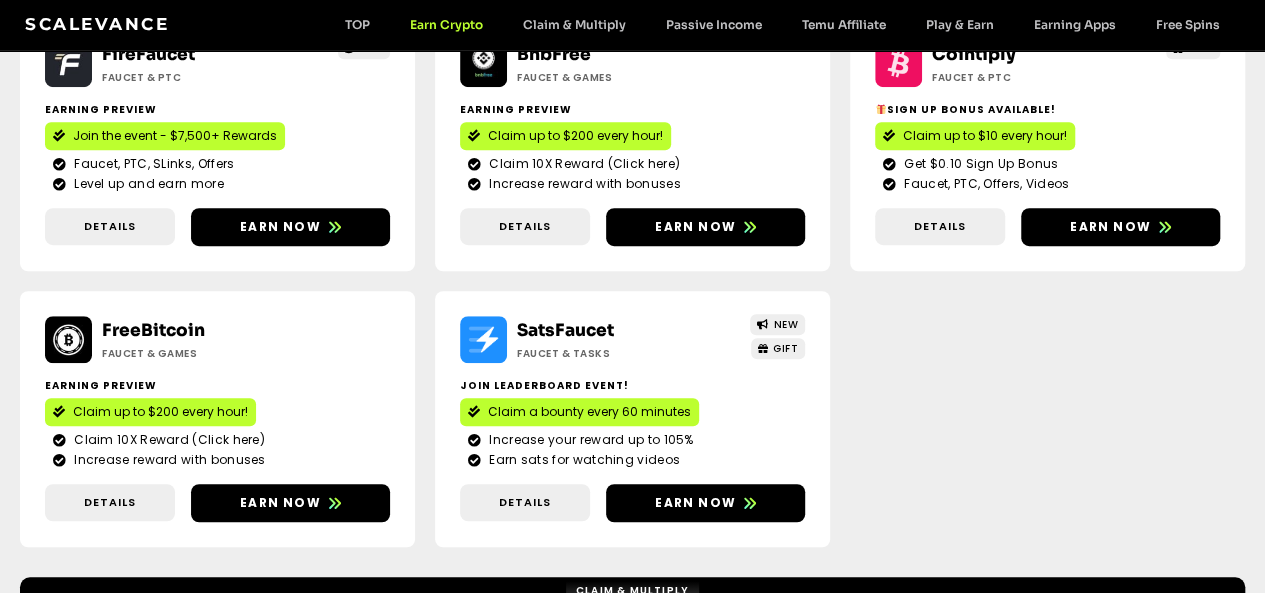 click at bounding box center (0, 0) 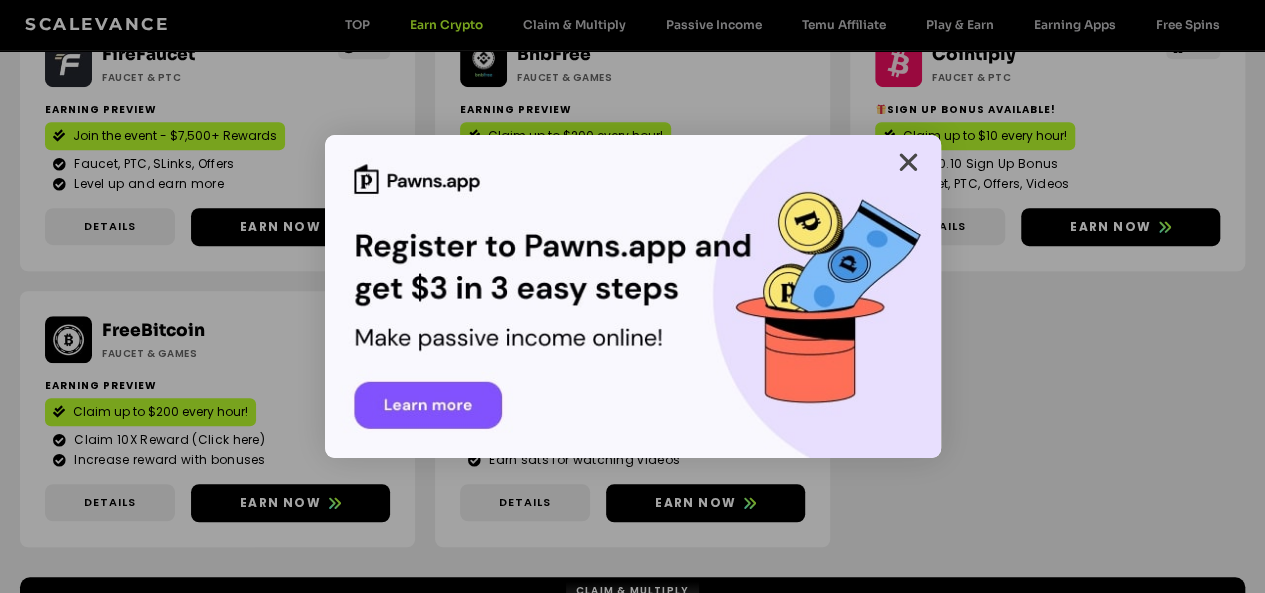 click at bounding box center [908, 162] 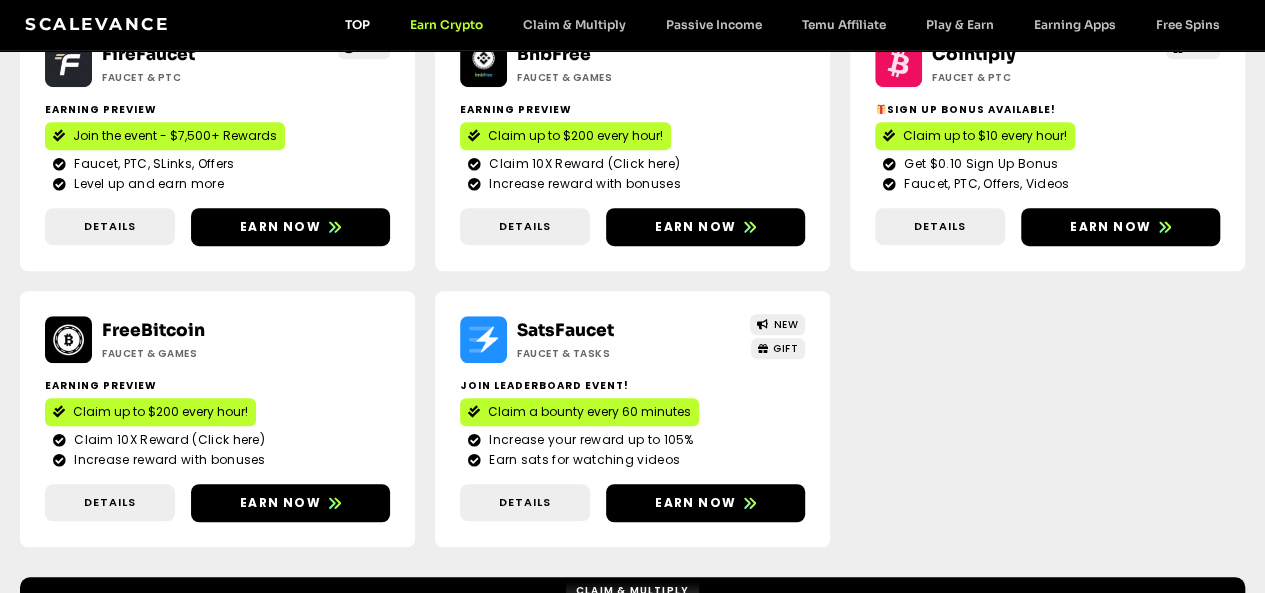 click on "TOP" 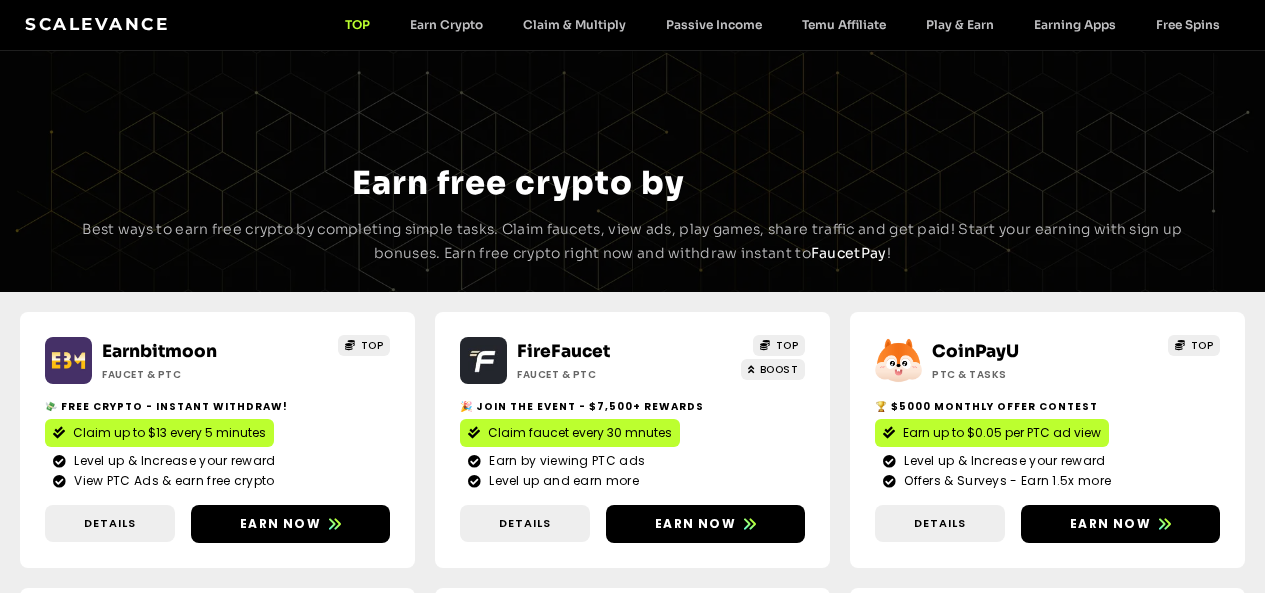 scroll, scrollTop: 0, scrollLeft: 0, axis: both 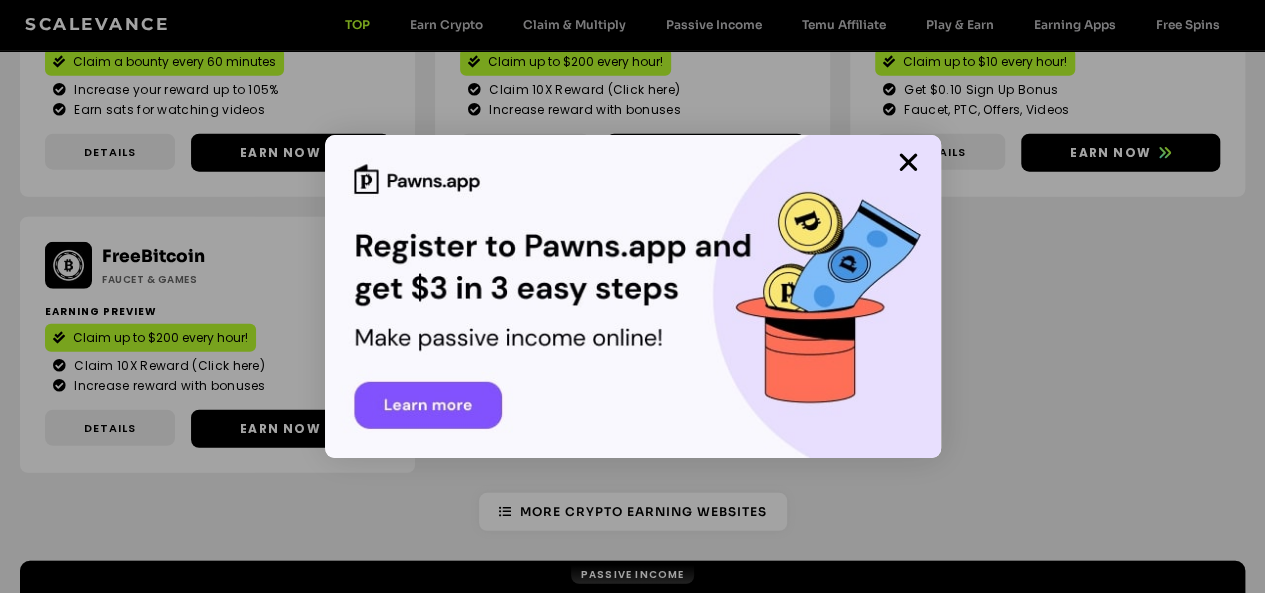 click at bounding box center [632, 296] 